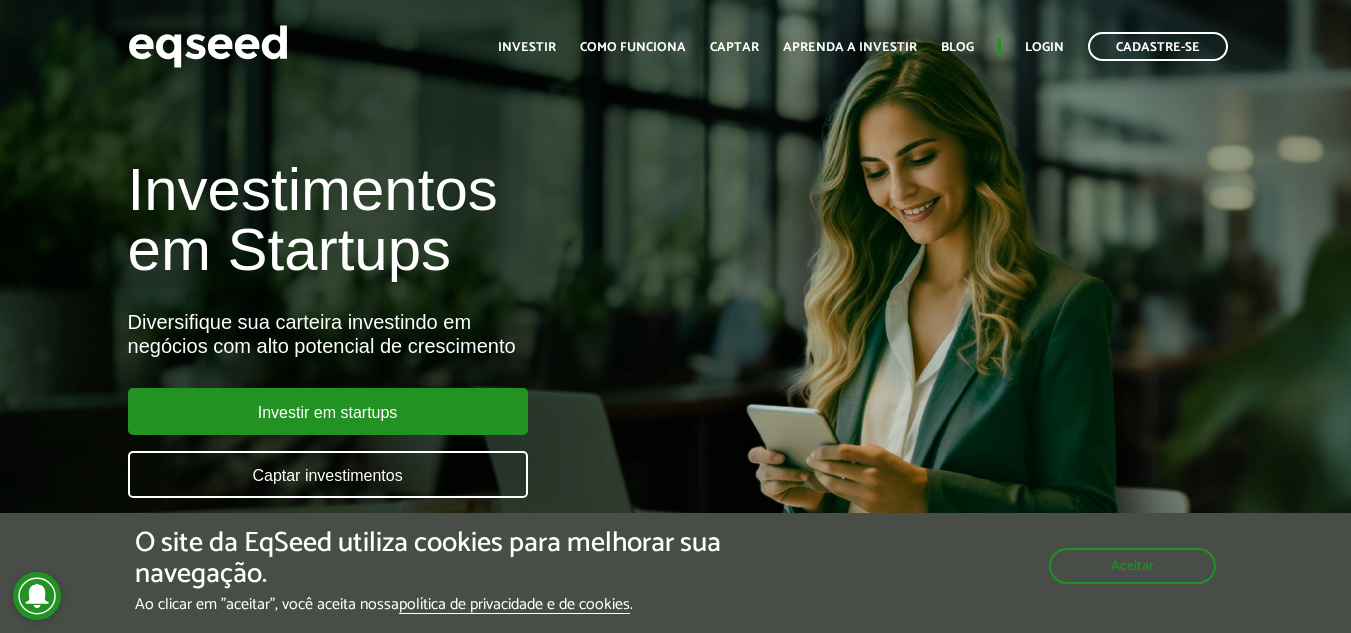 scroll, scrollTop: 0, scrollLeft: 0, axis: both 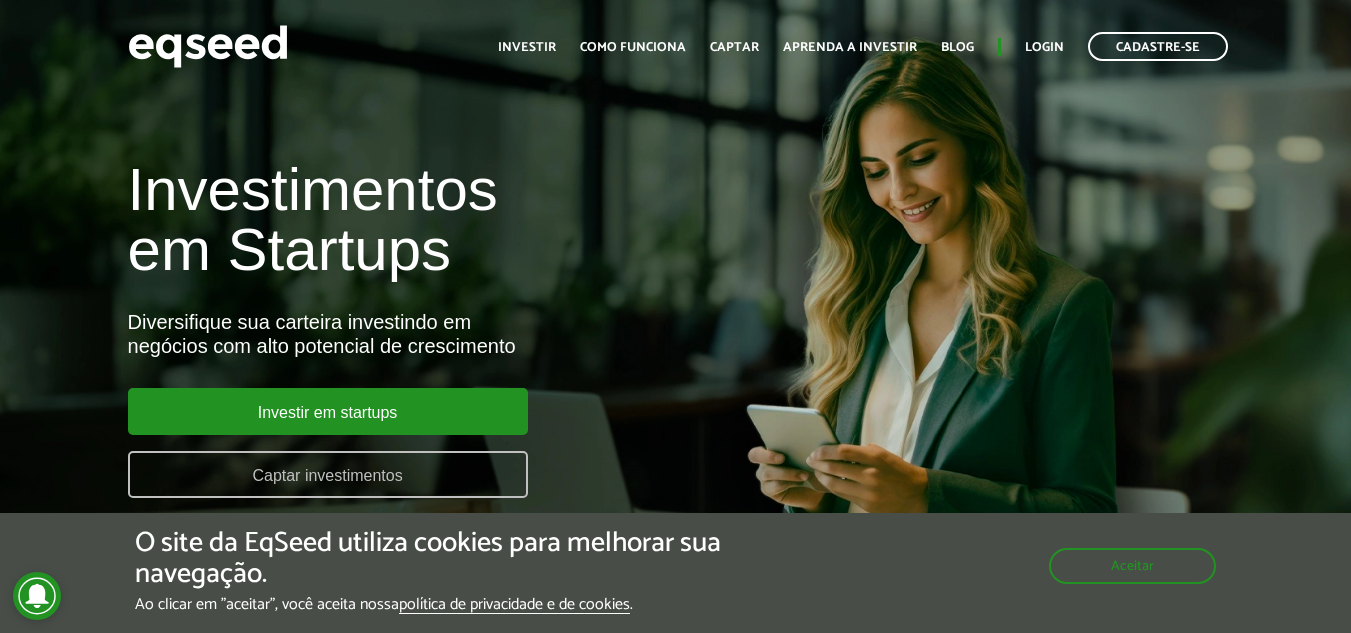 click on "Captar investimentos" at bounding box center [328, 474] 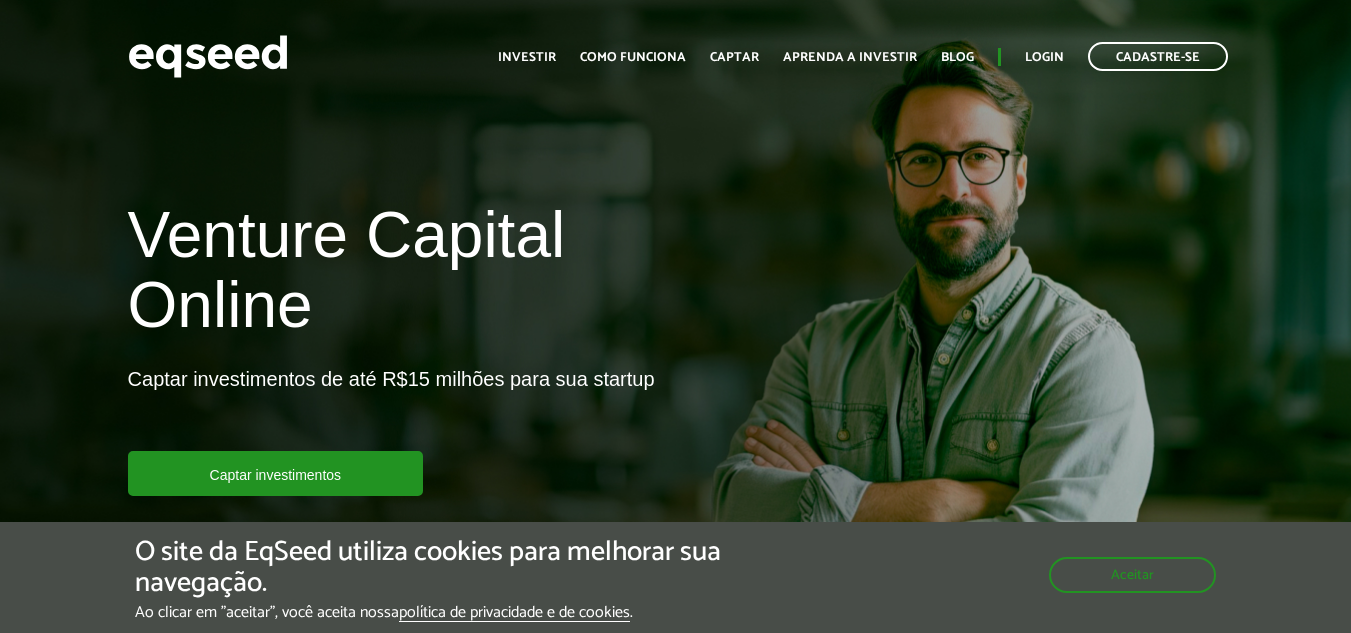 scroll, scrollTop: 0, scrollLeft: 0, axis: both 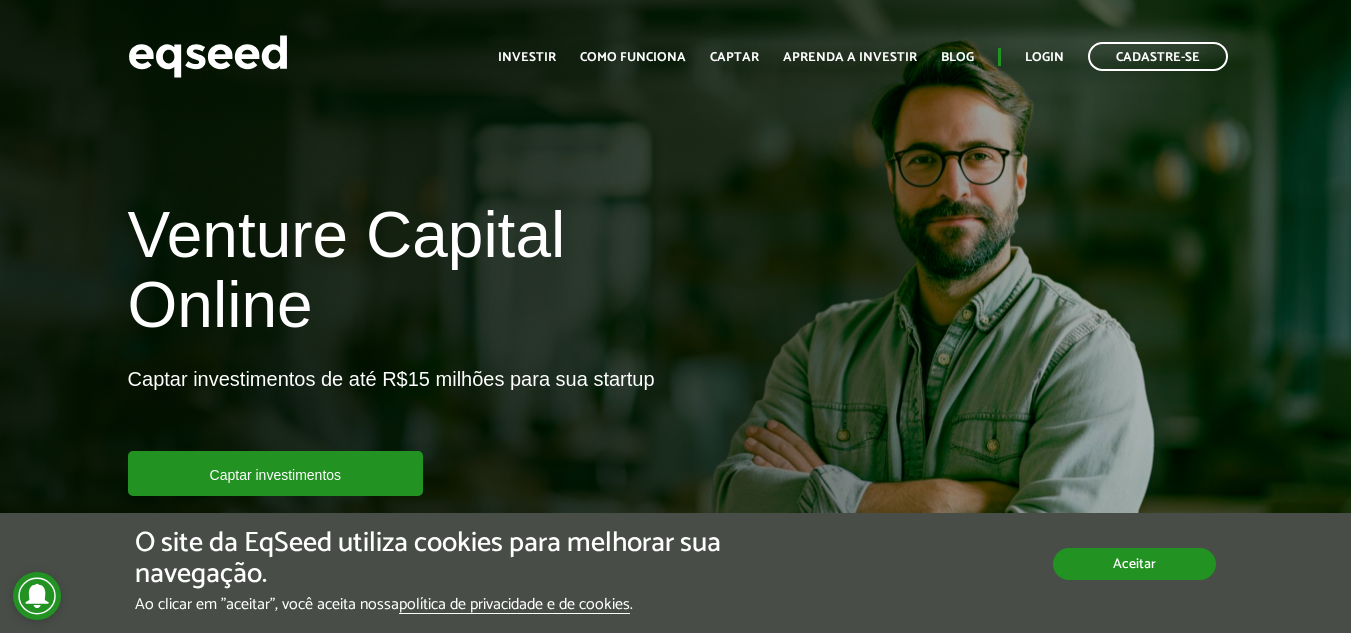 click on "Aceitar" at bounding box center [1134, 564] 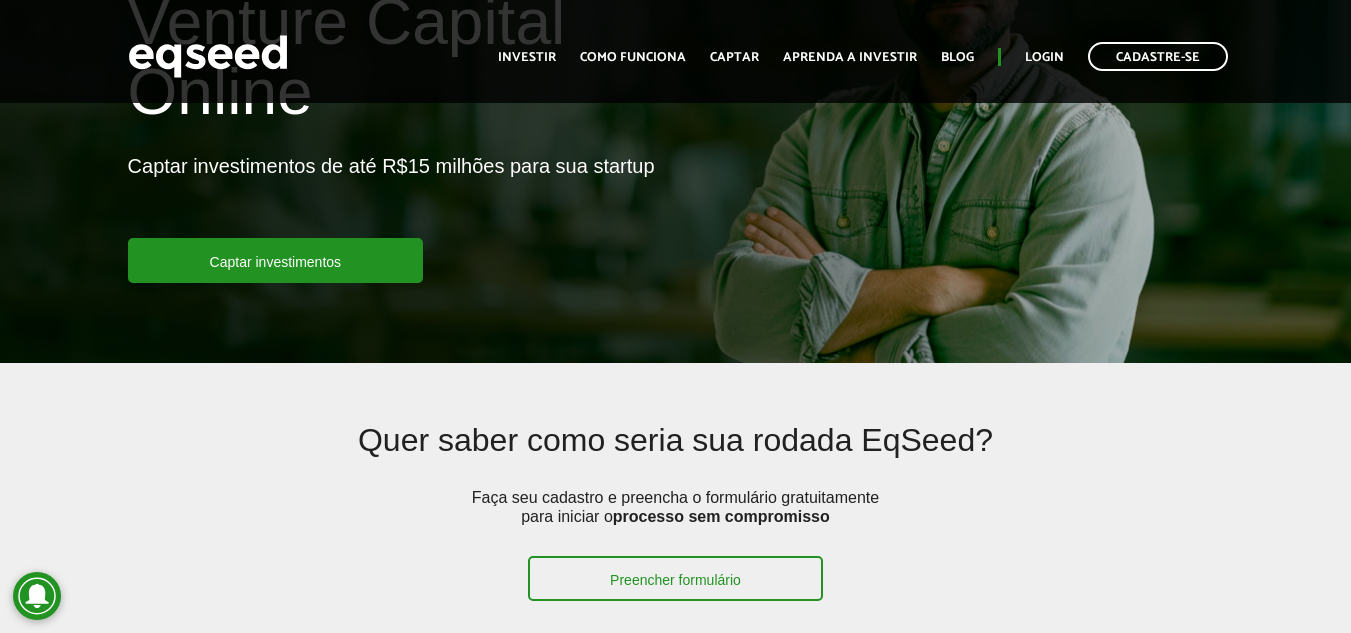 scroll, scrollTop: 0, scrollLeft: 0, axis: both 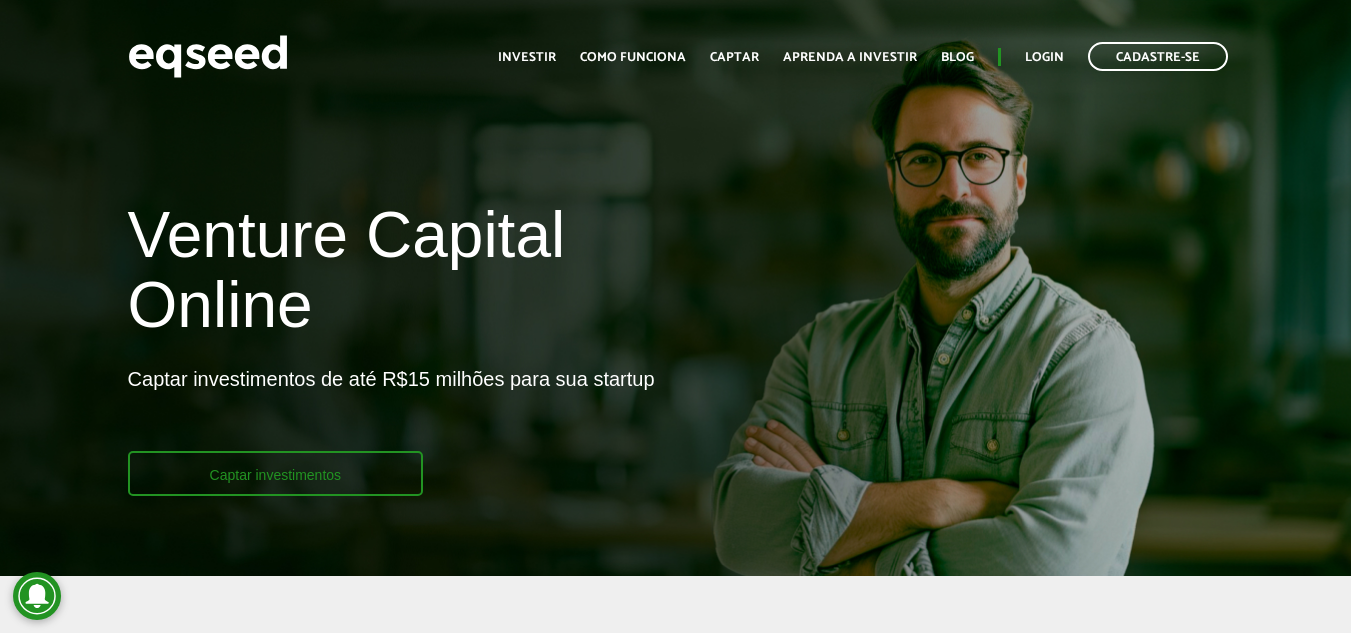 click on "Captar investimentos" at bounding box center (276, 473) 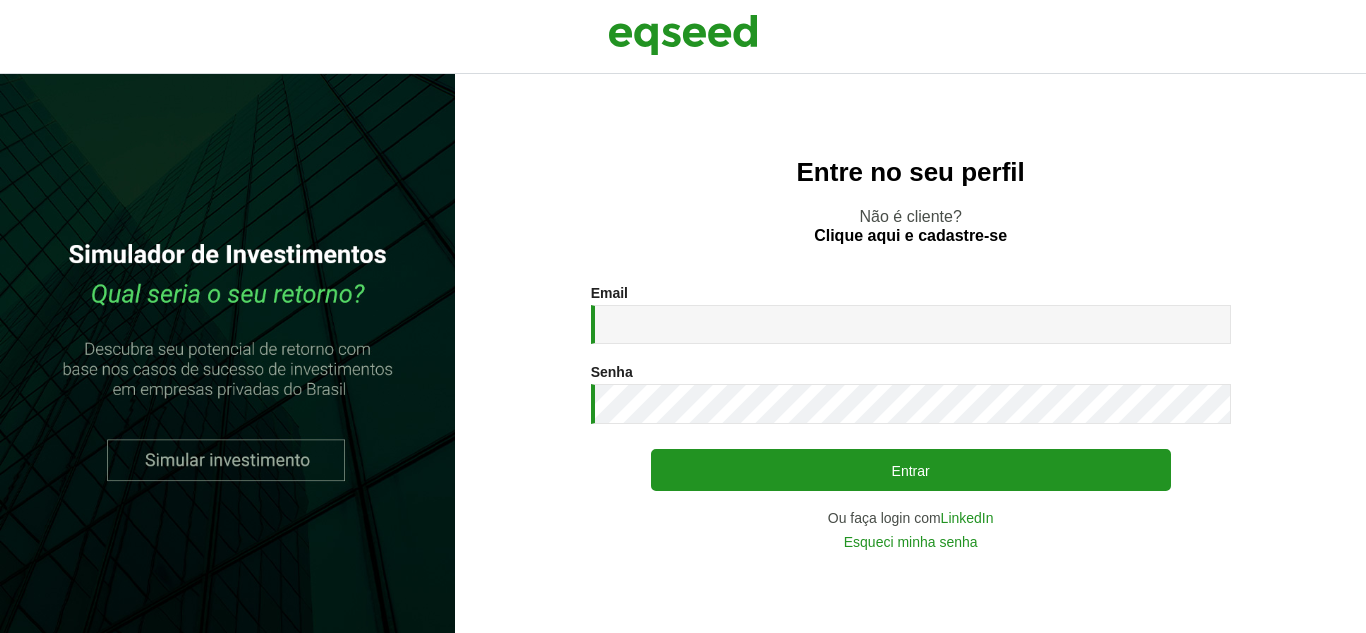 scroll, scrollTop: 0, scrollLeft: 0, axis: both 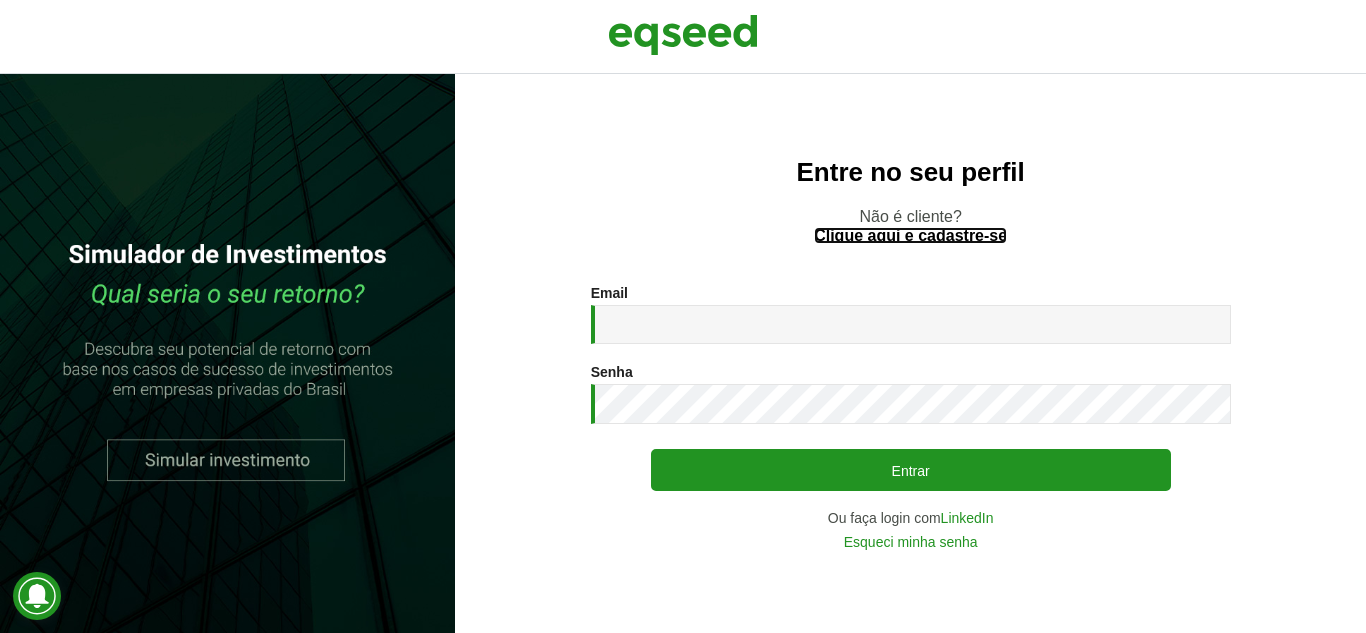 click on "Clique aqui e cadastre-se" at bounding box center [910, 236] 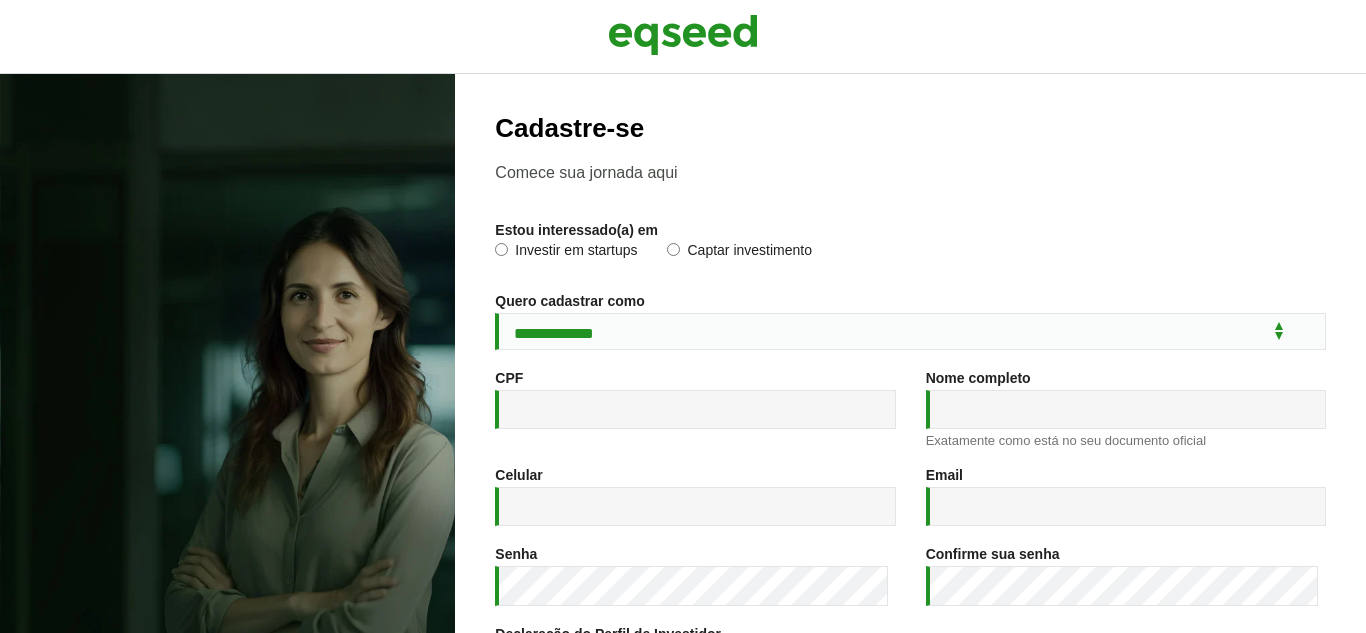 scroll, scrollTop: 0, scrollLeft: 0, axis: both 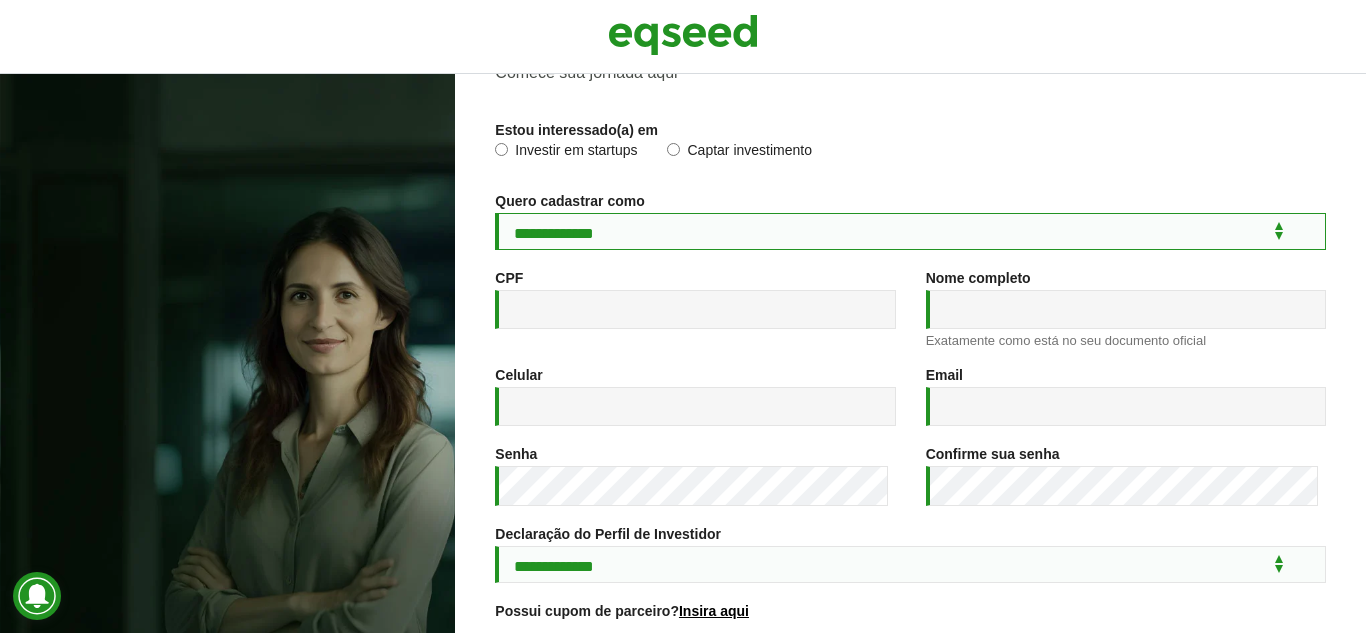 click on "**********" at bounding box center [910, 231] 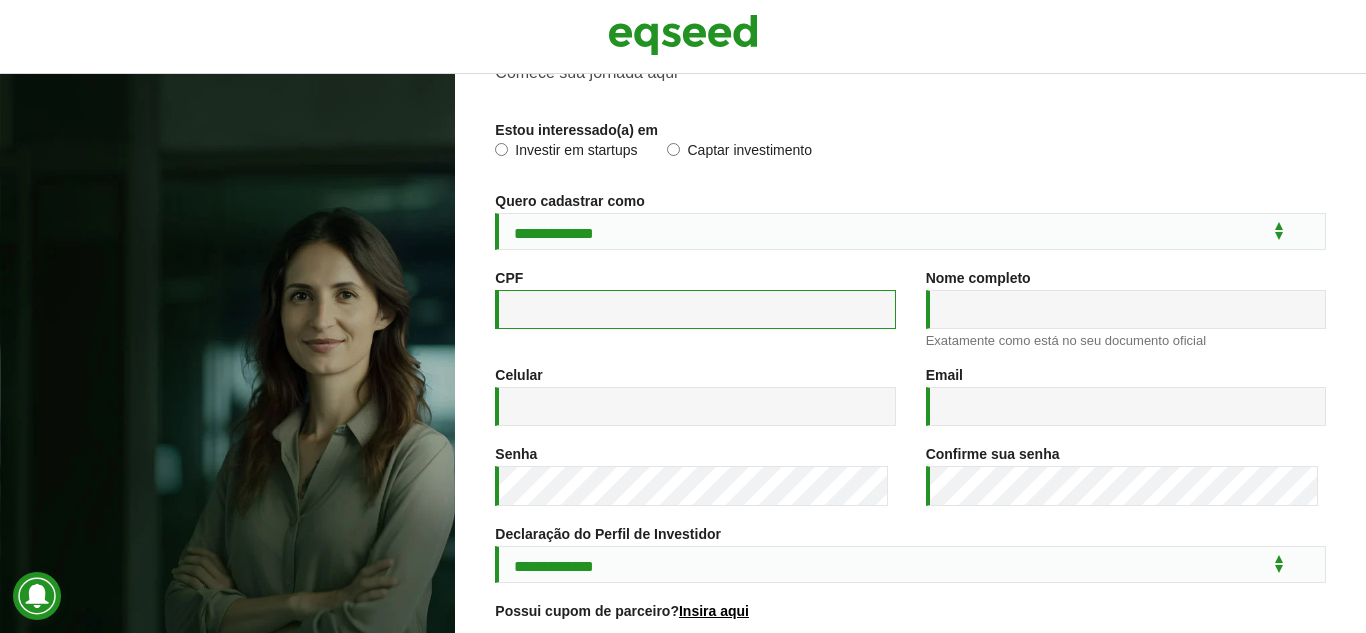 click on "CPF  *" at bounding box center [695, 309] 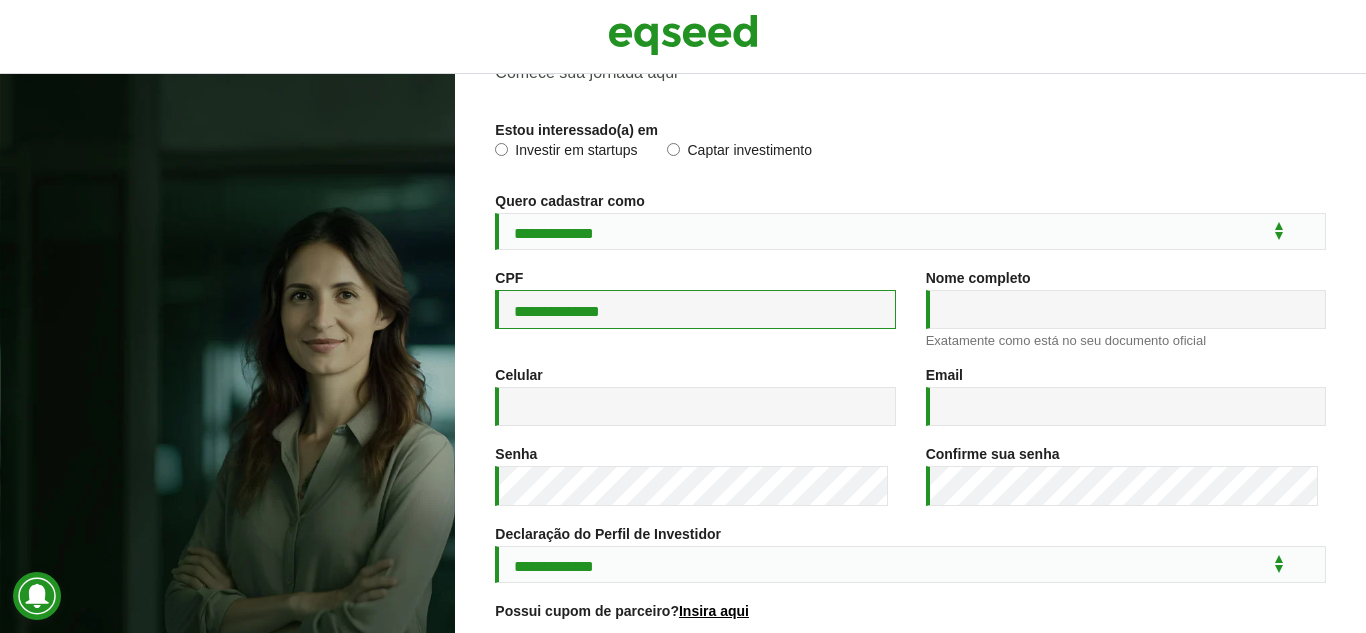 type on "**********" 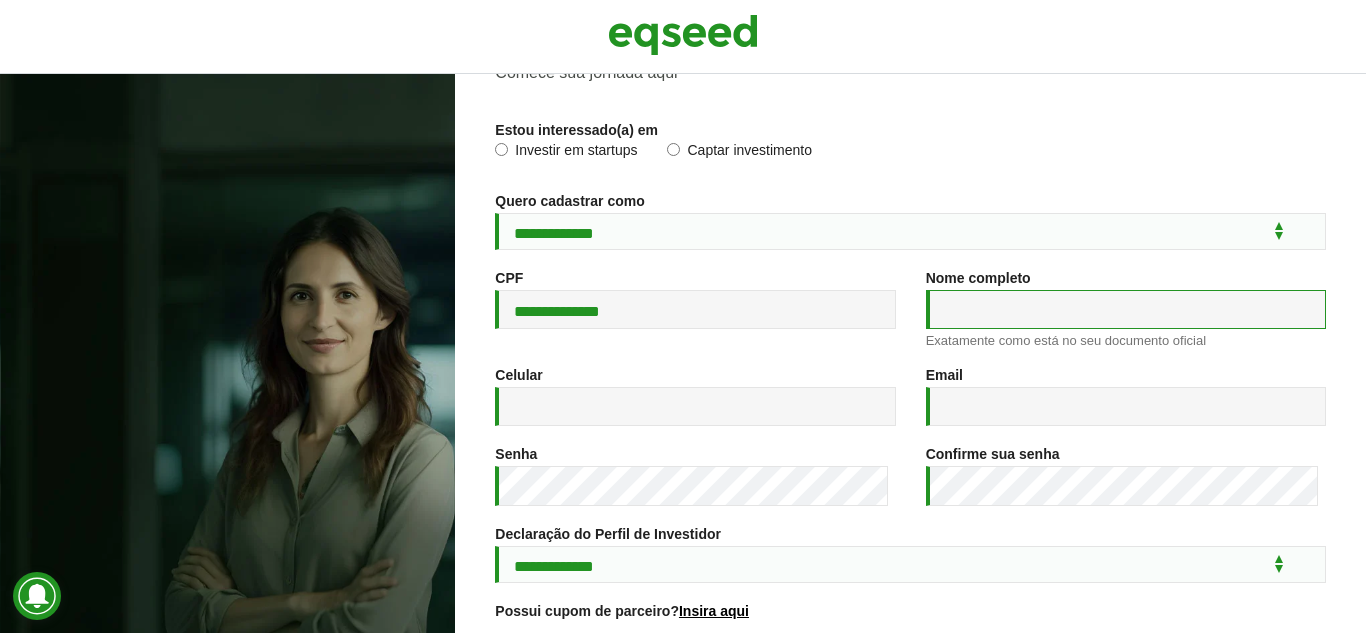 click on "Nome completo  *" at bounding box center [1126, 309] 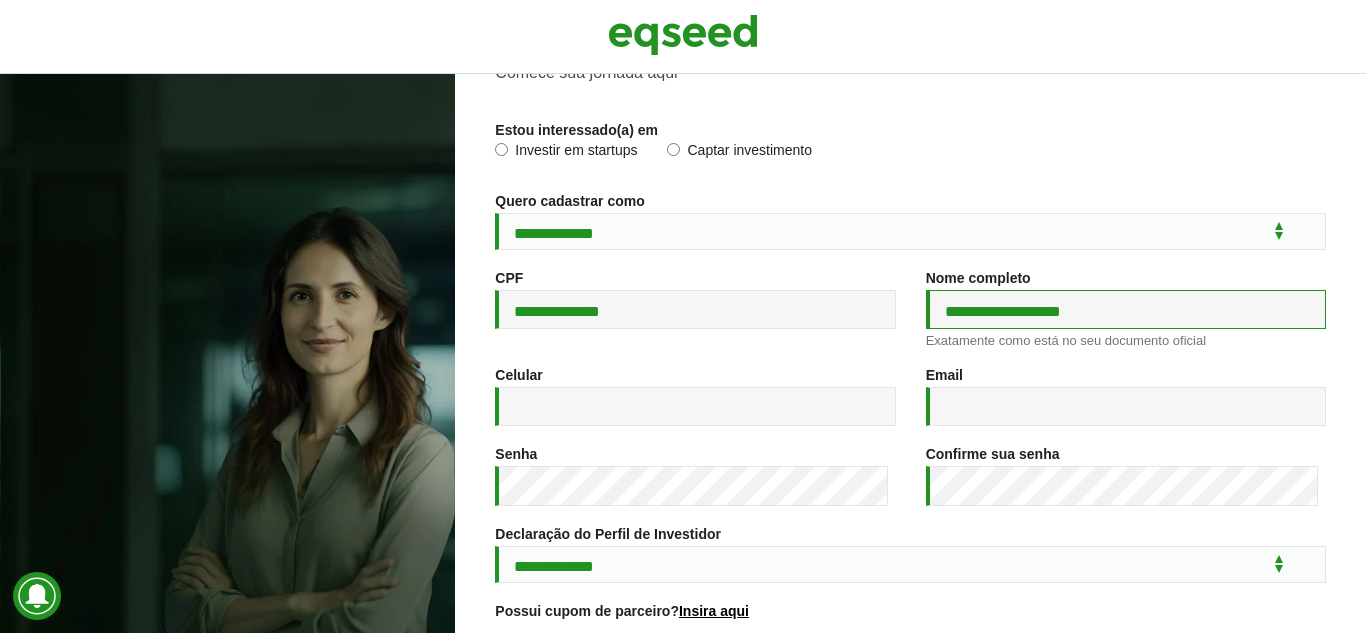click on "**********" at bounding box center [1126, 309] 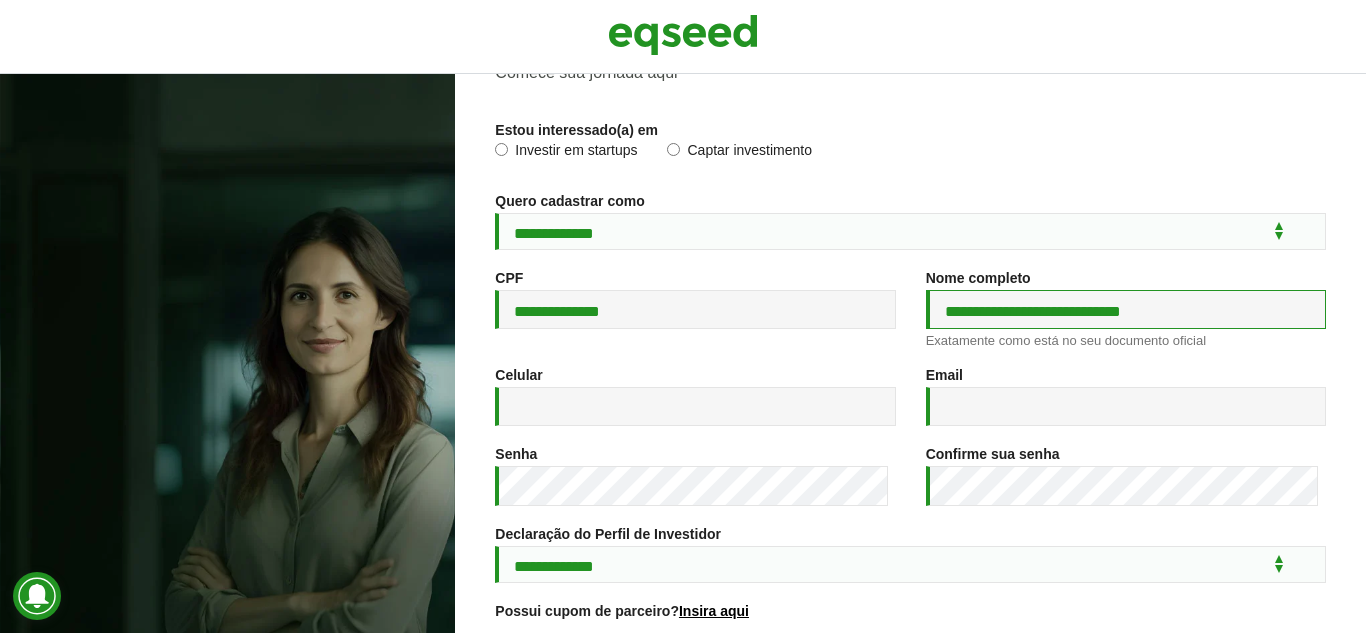 type on "**********" 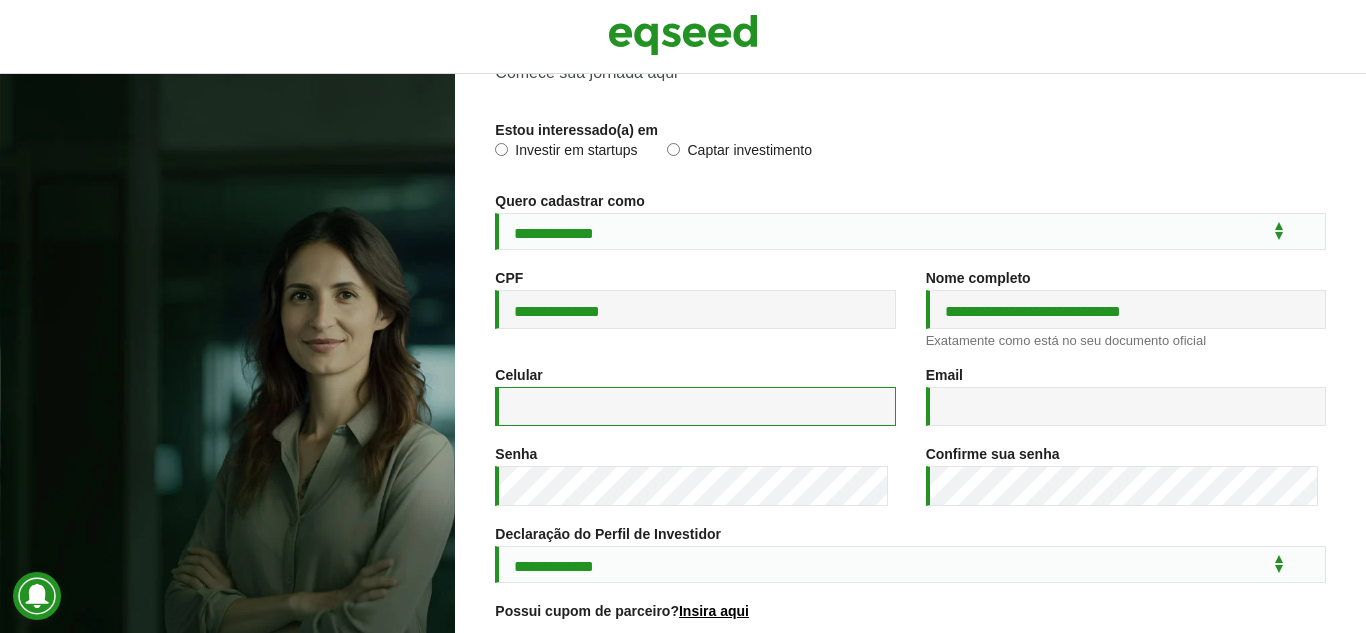 click on "Celular  *" at bounding box center (695, 406) 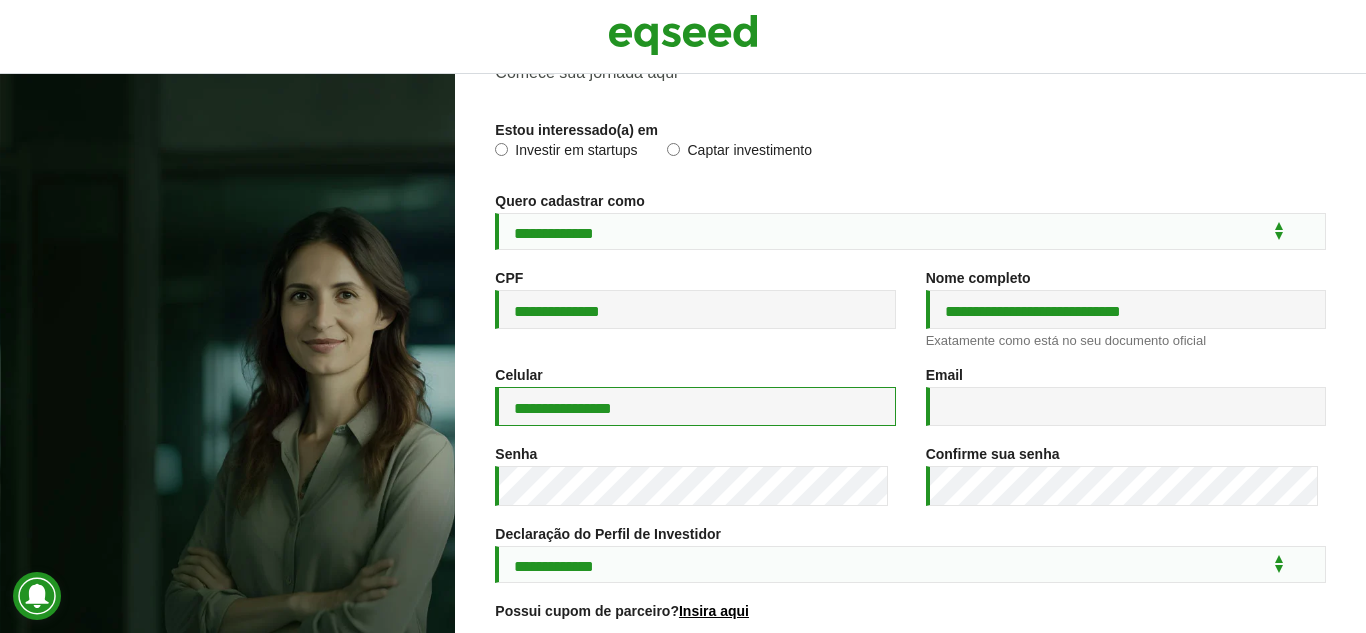 type on "**********" 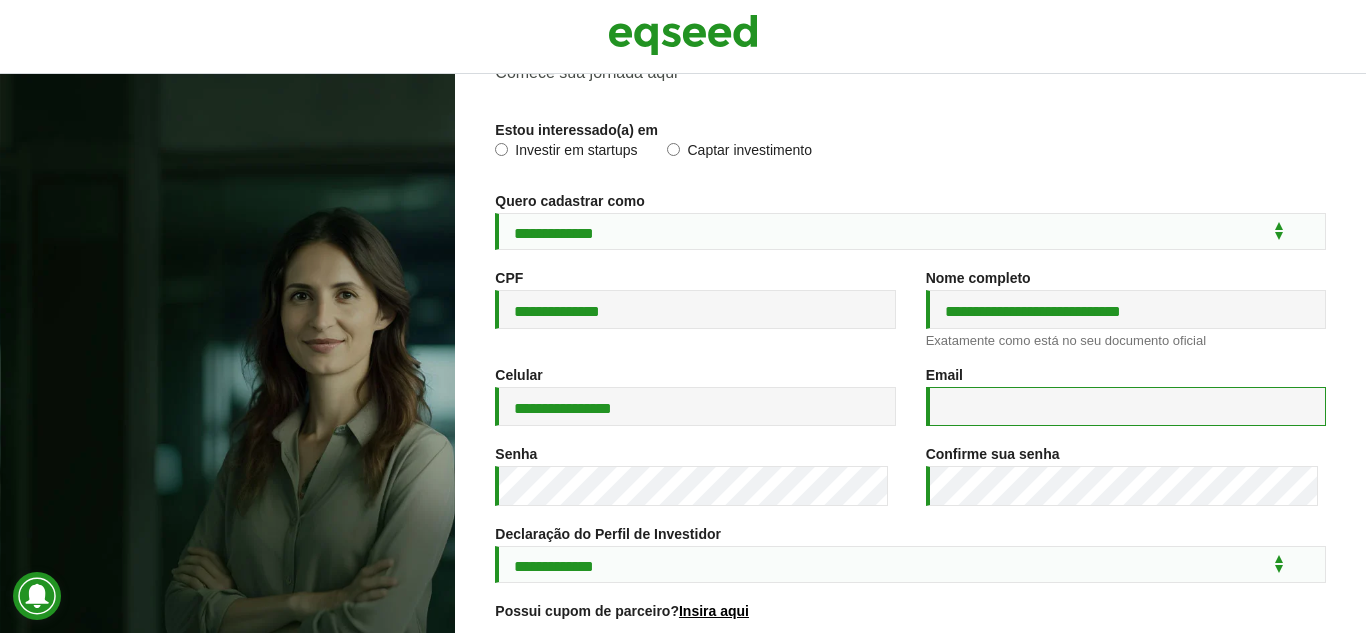 click on "Email  *" at bounding box center (1126, 406) 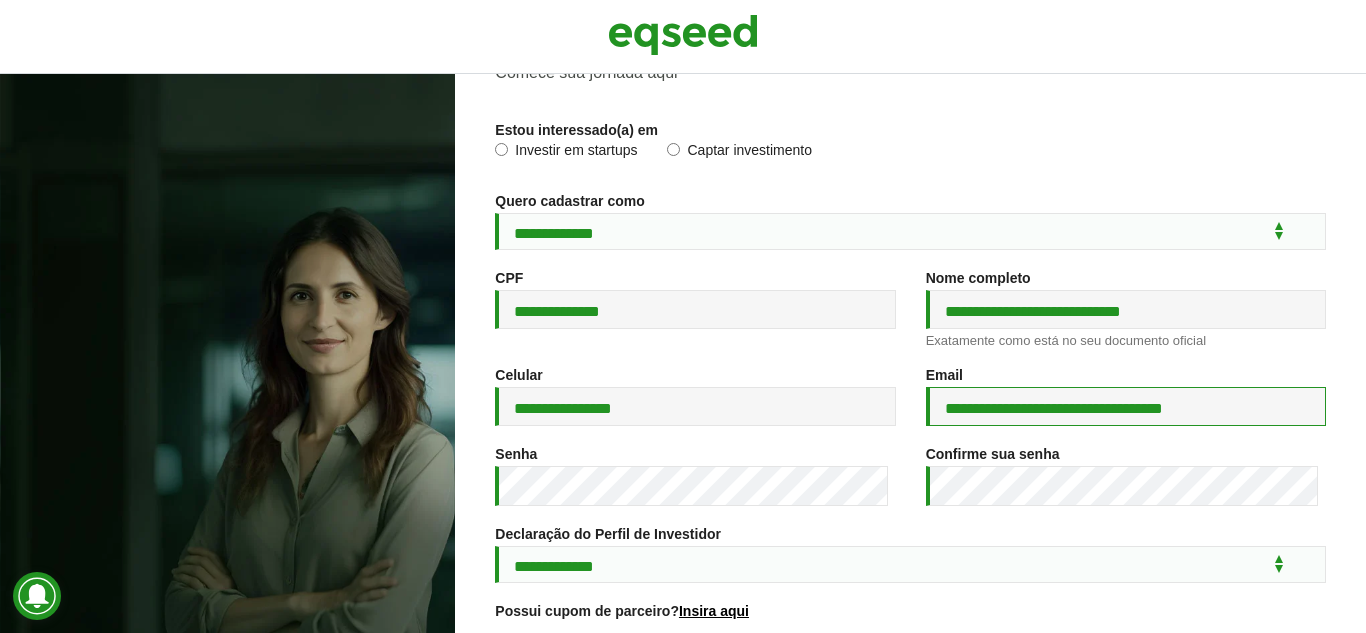 type on "**********" 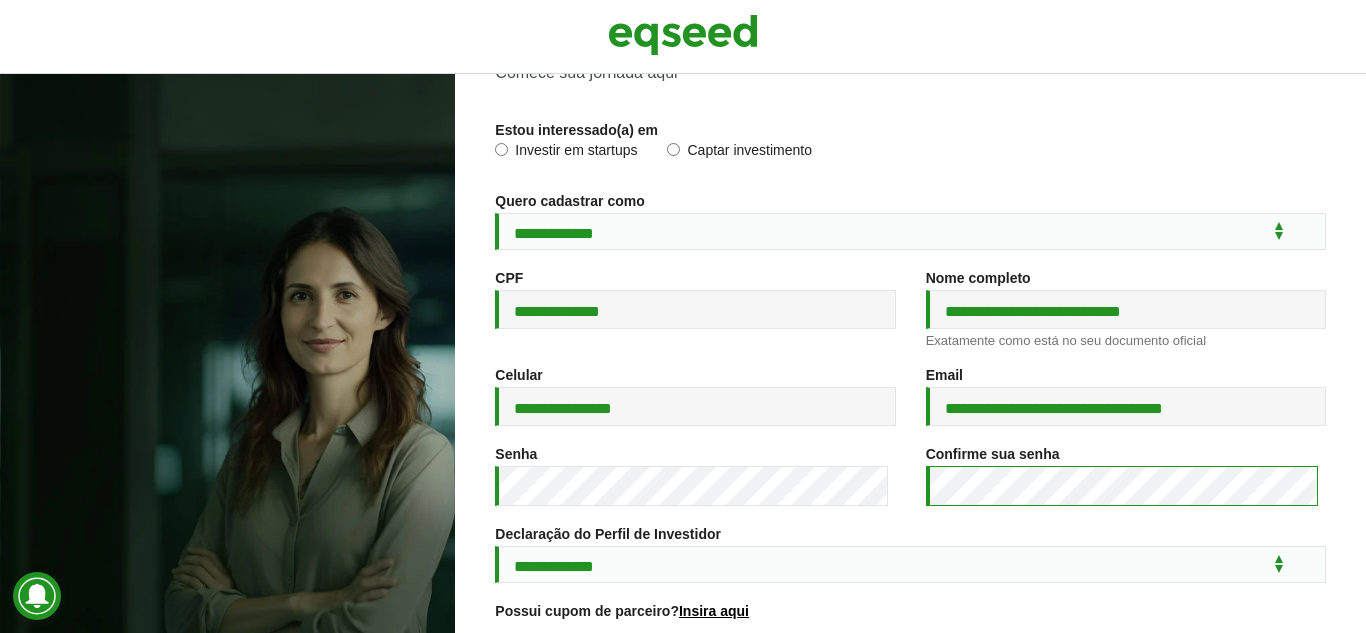 click on "Cadastre-se" at bounding box center [911, 762] 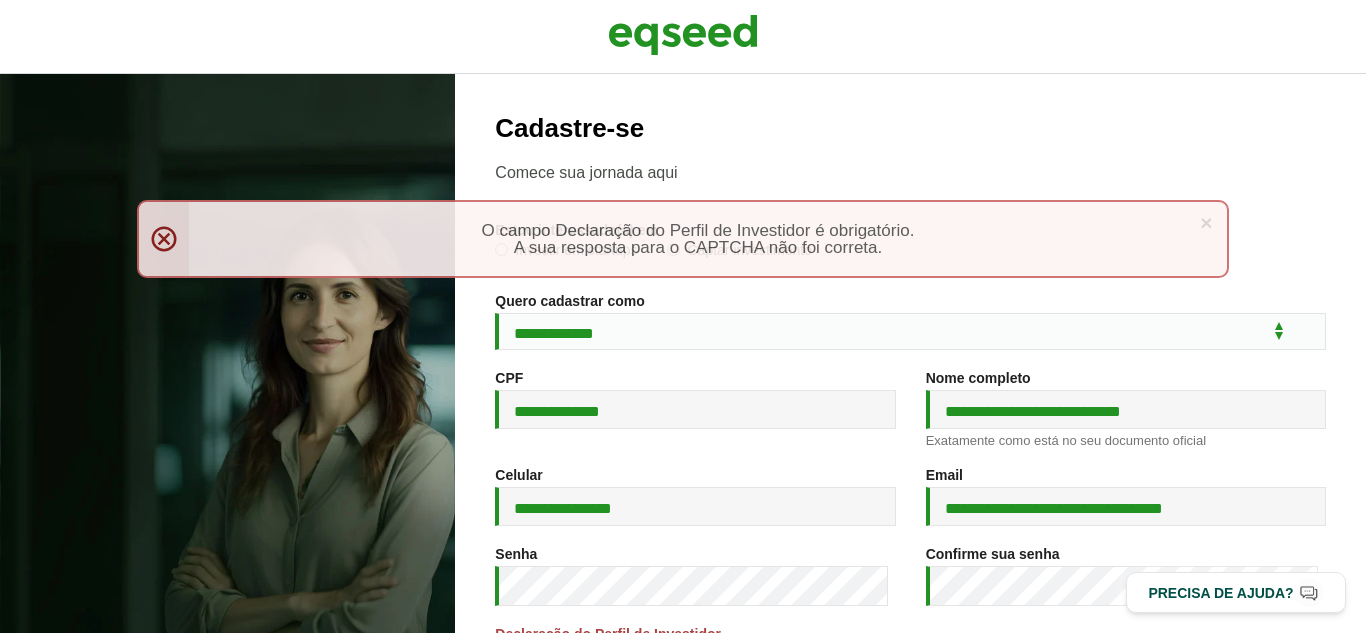 scroll, scrollTop: 0, scrollLeft: 0, axis: both 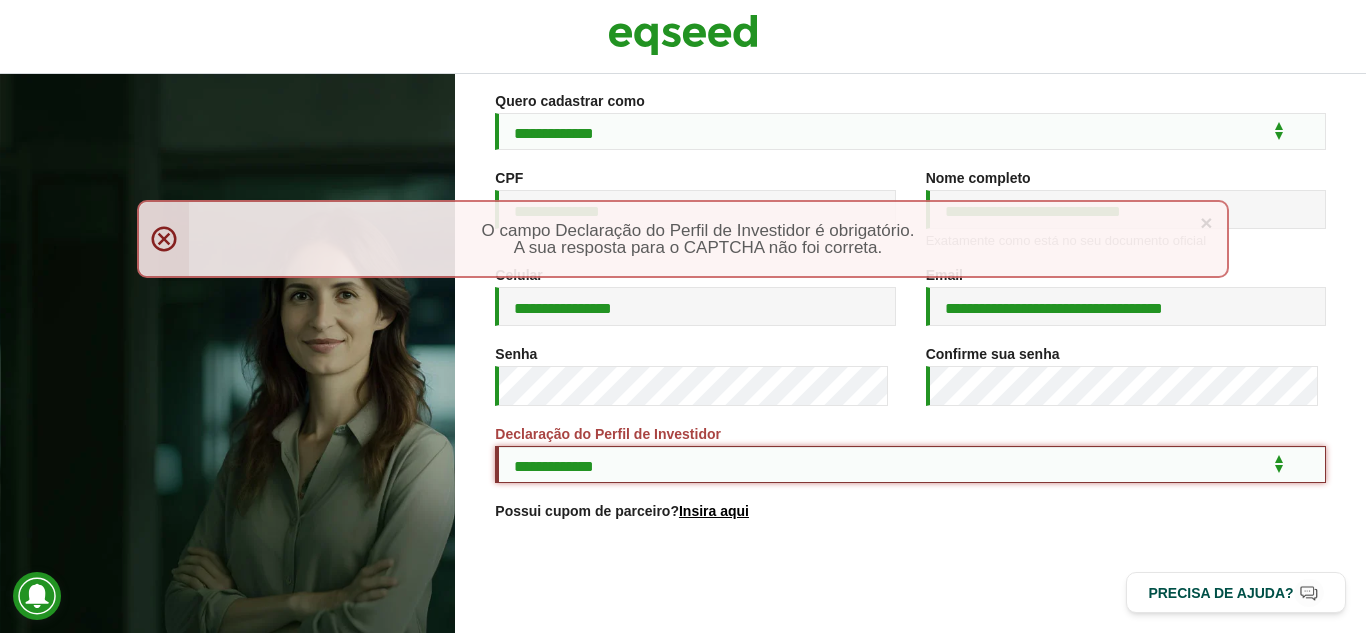 click on "**********" at bounding box center (910, 464) 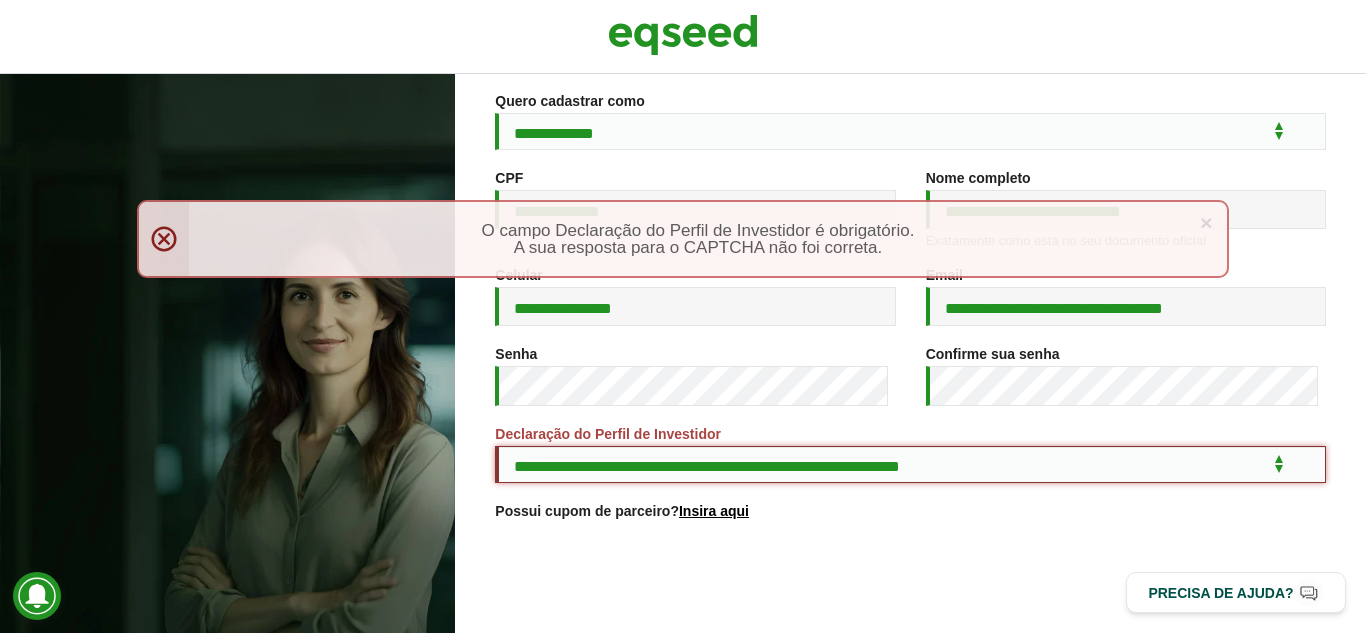 click on "**********" at bounding box center [910, 464] 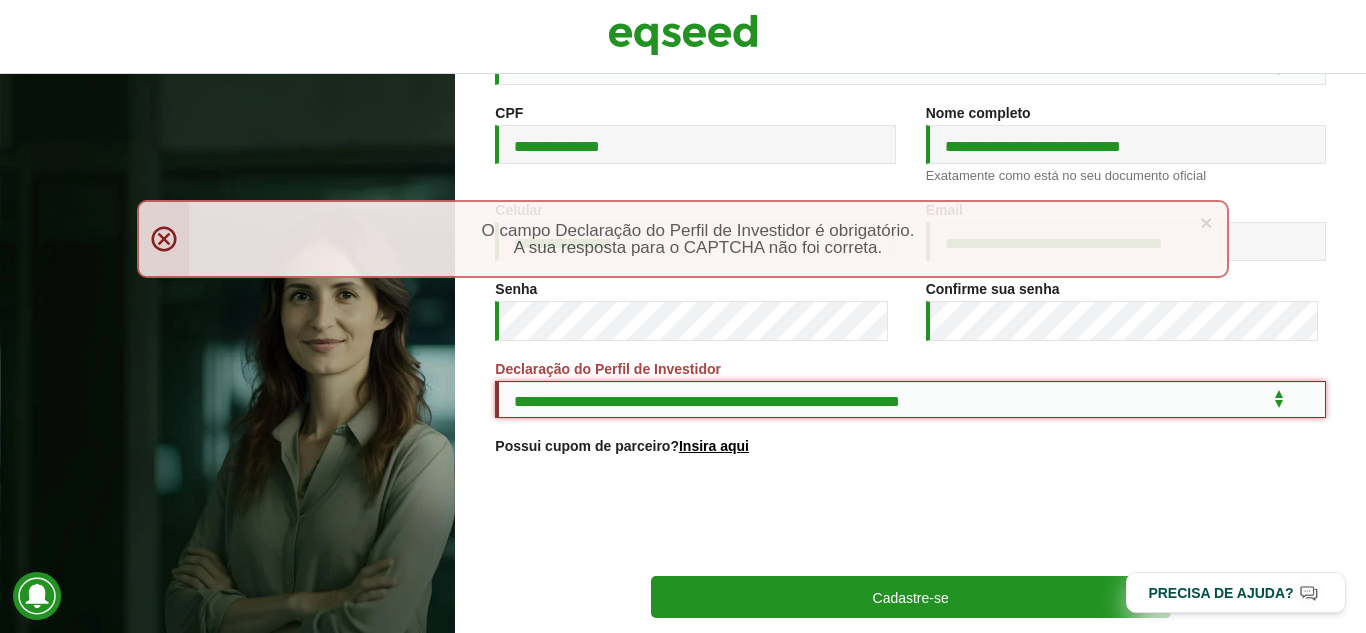 scroll, scrollTop: 300, scrollLeft: 0, axis: vertical 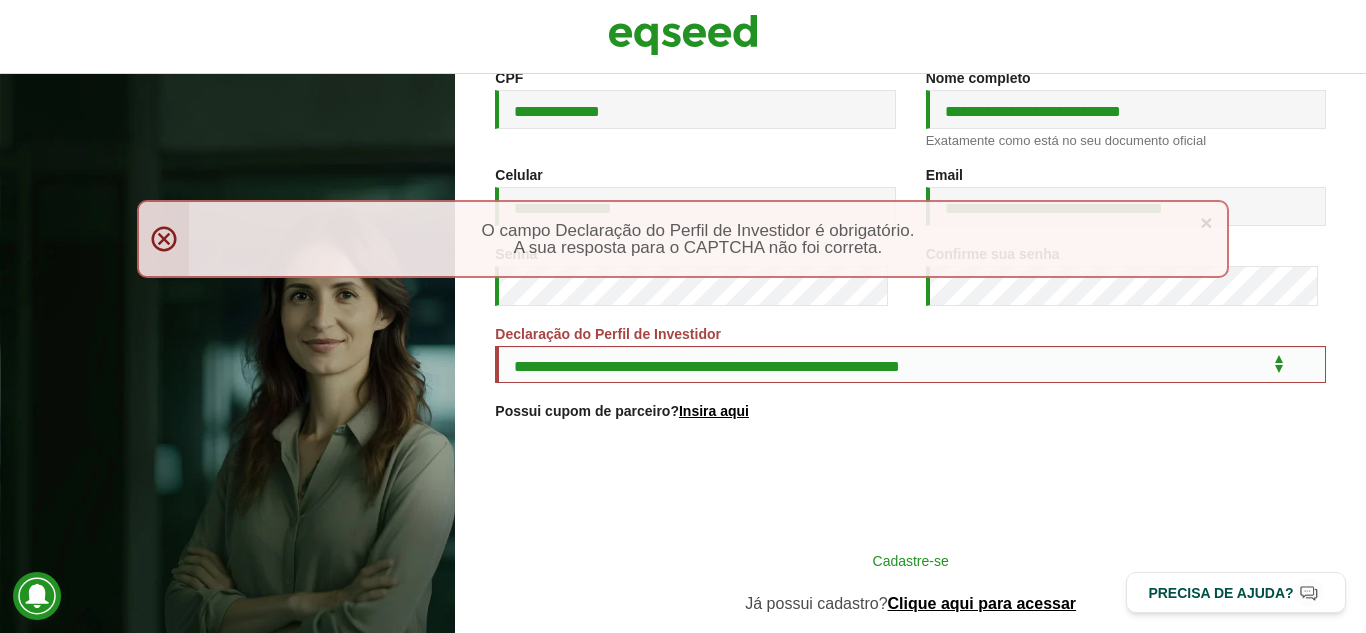 click on "Cadastre-se" at bounding box center [911, 560] 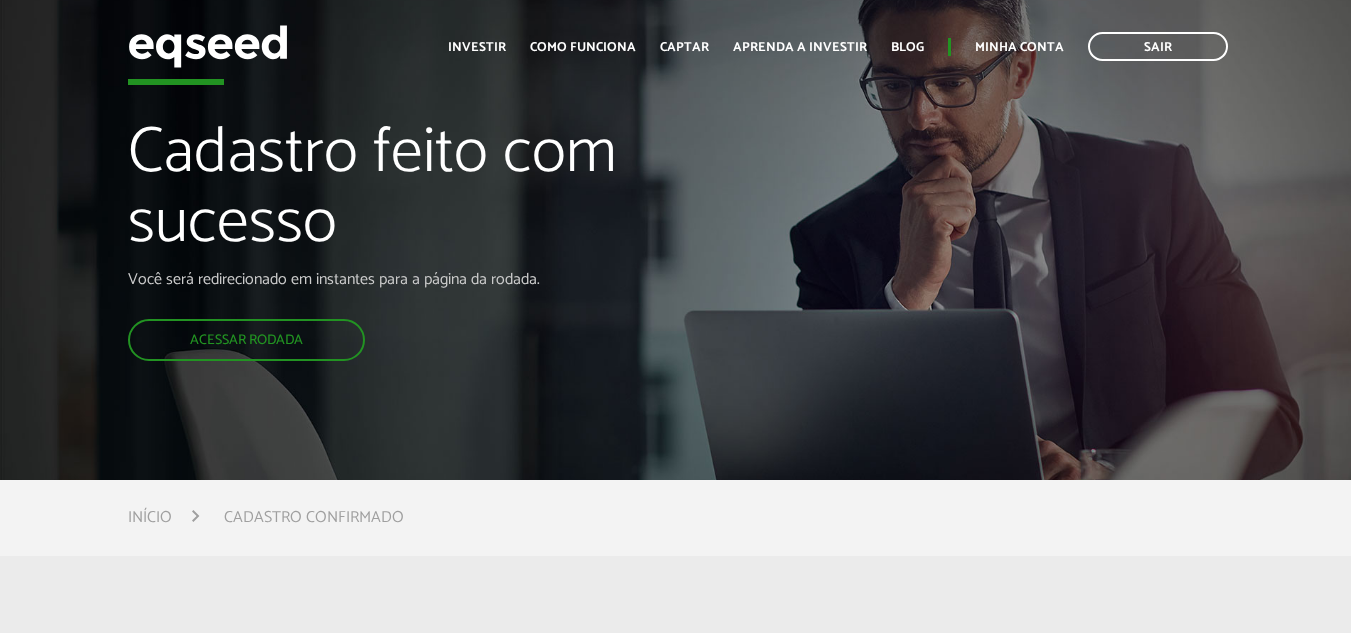 scroll, scrollTop: 0, scrollLeft: 0, axis: both 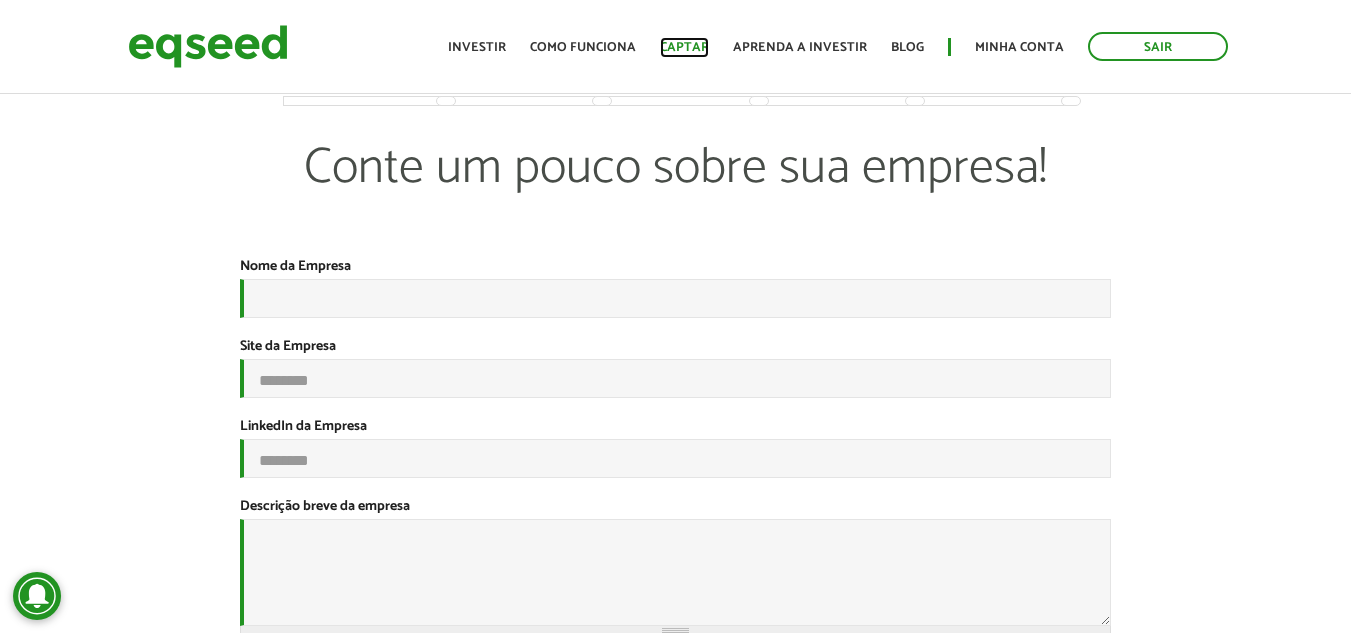 click on "Captar" at bounding box center (684, 47) 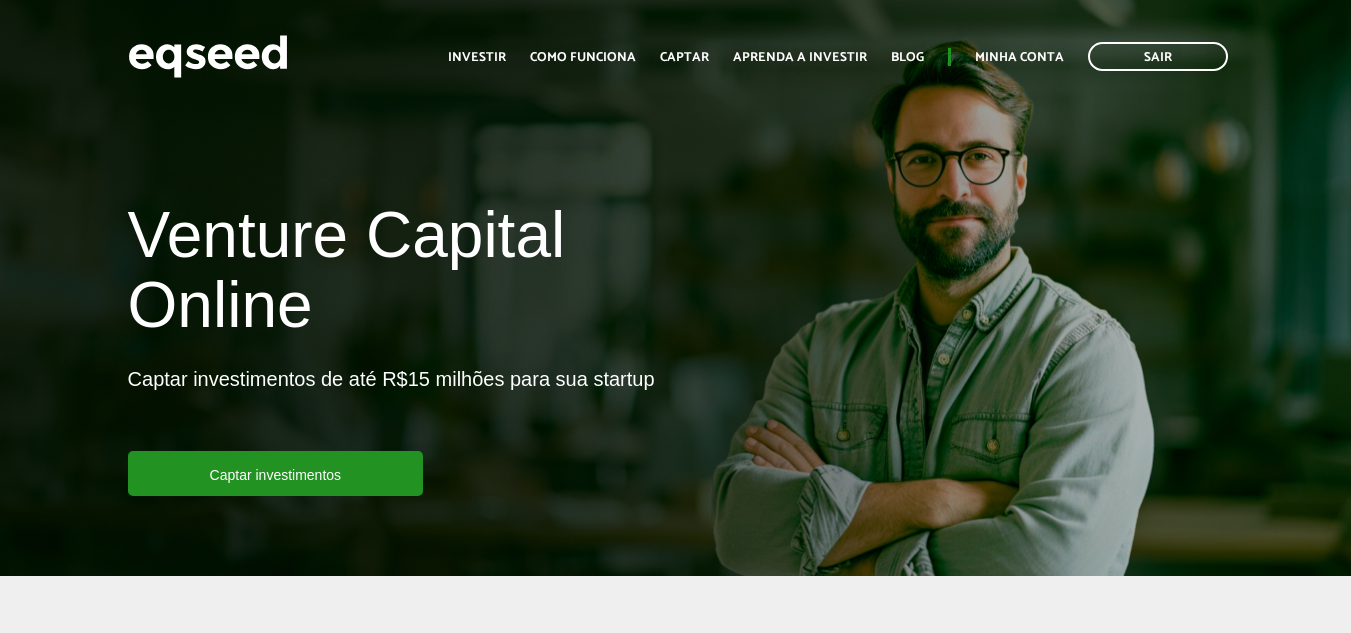 scroll, scrollTop: 0, scrollLeft: 0, axis: both 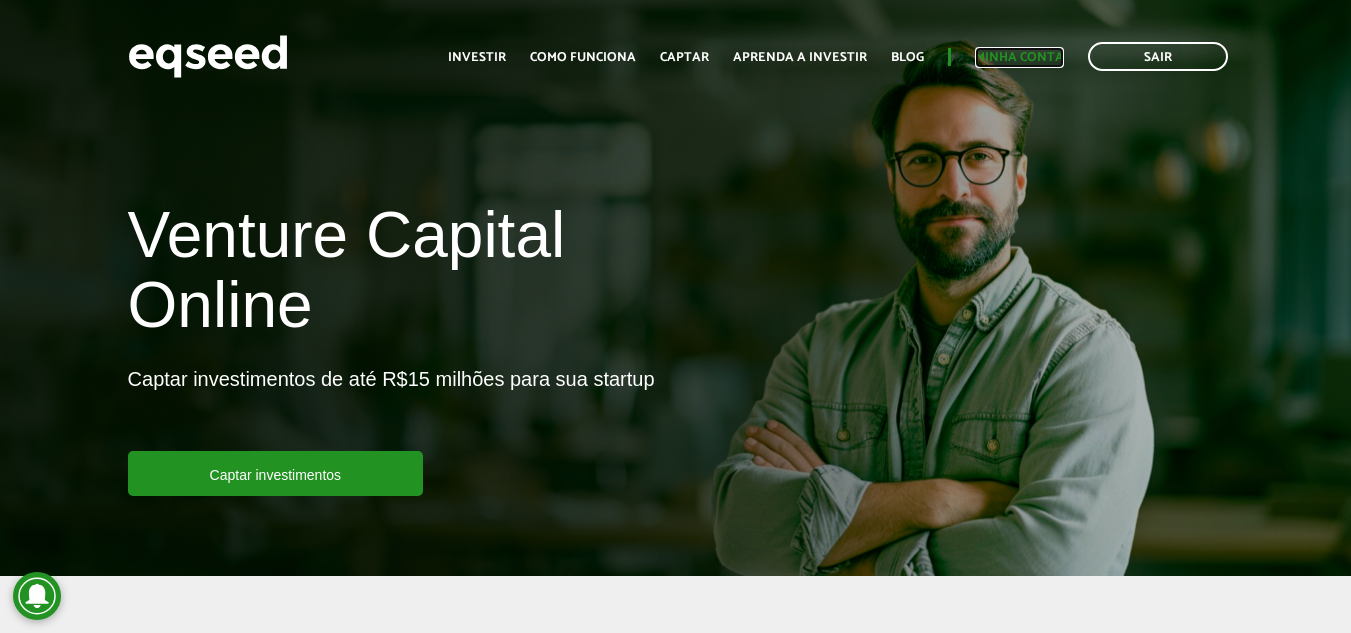 click on "Minha conta" at bounding box center (1019, 57) 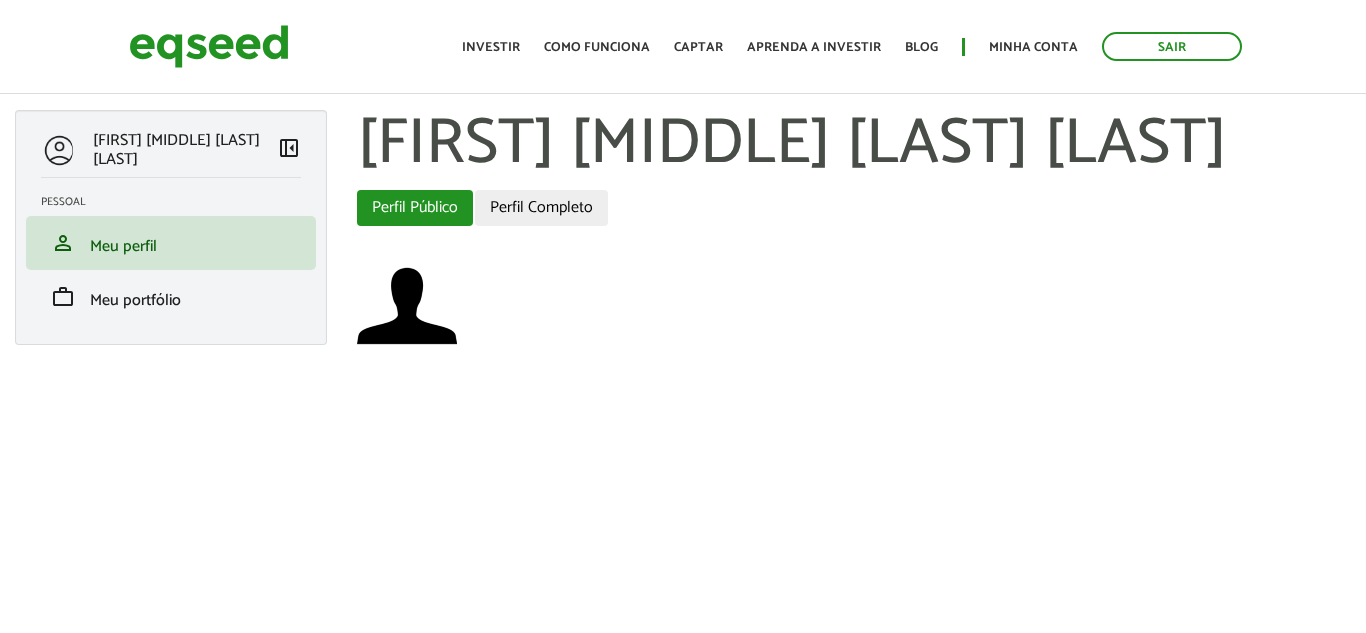 scroll, scrollTop: 0, scrollLeft: 0, axis: both 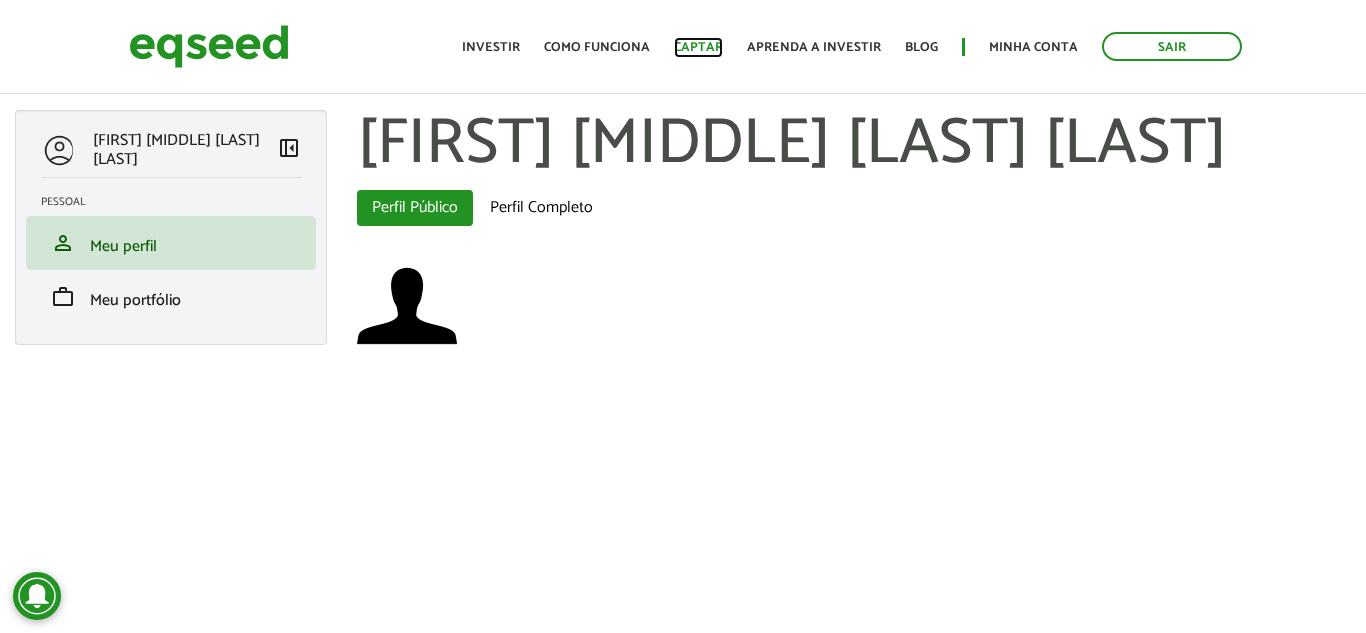 click on "Captar" at bounding box center (698, 47) 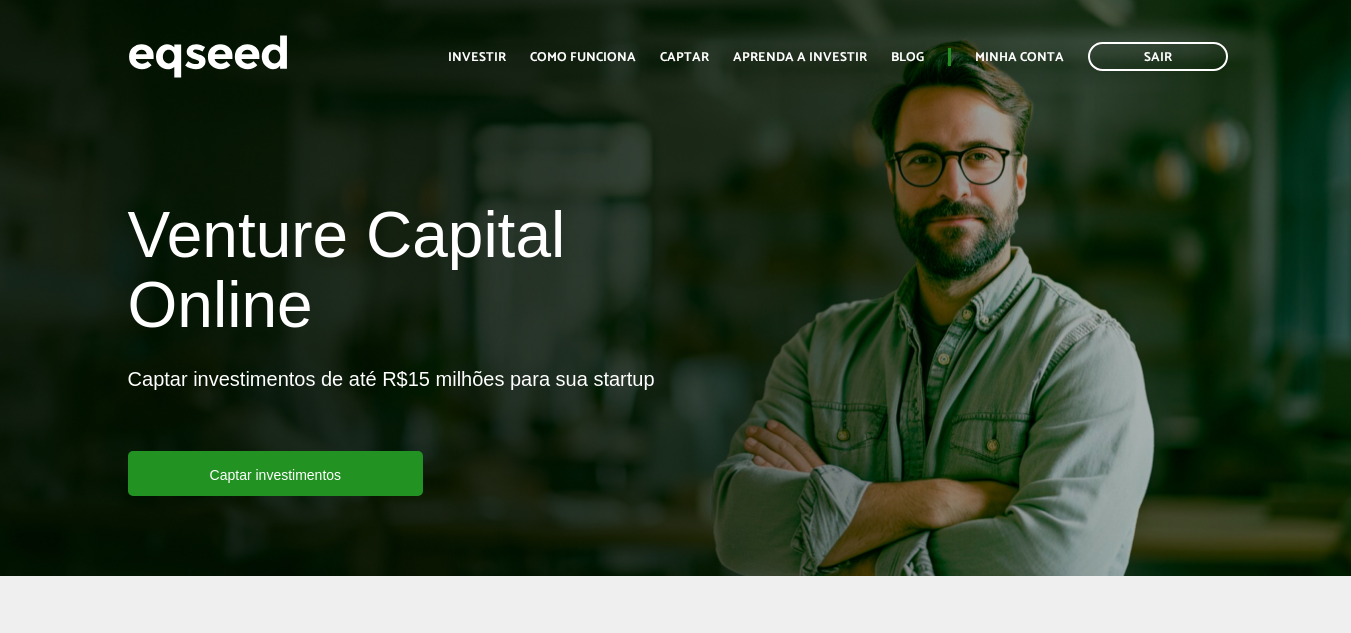 scroll, scrollTop: 0, scrollLeft: 0, axis: both 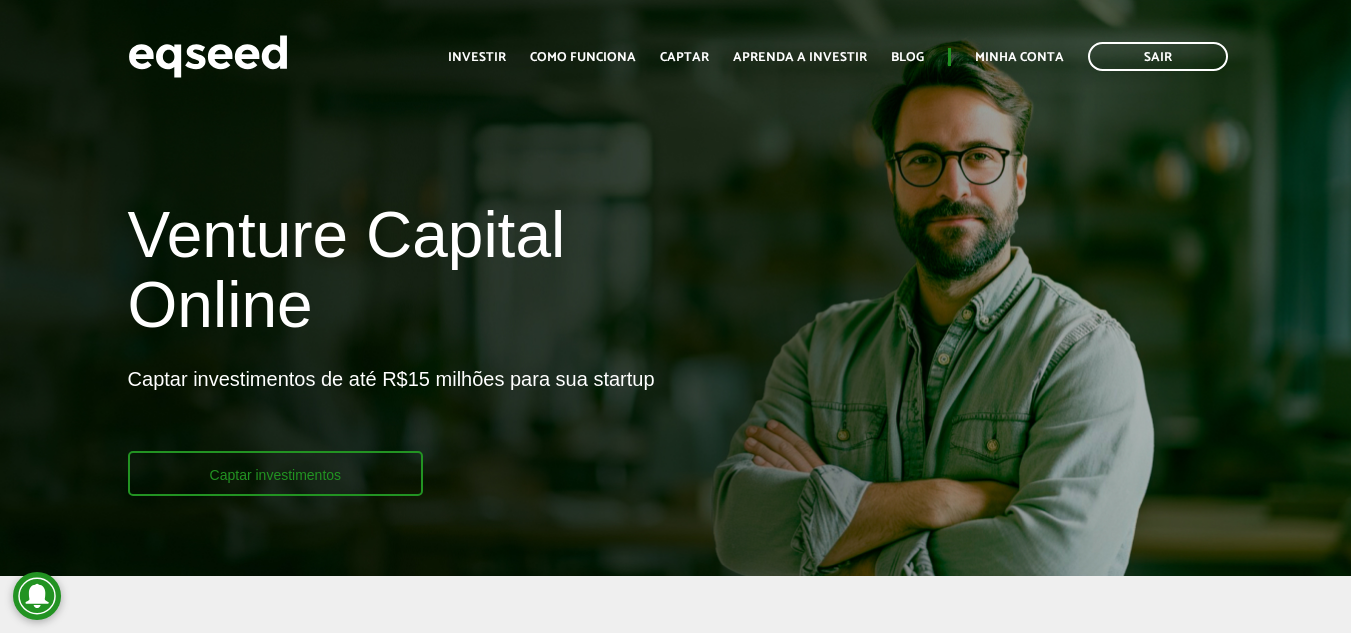 click on "Captar investimentos" at bounding box center [276, 473] 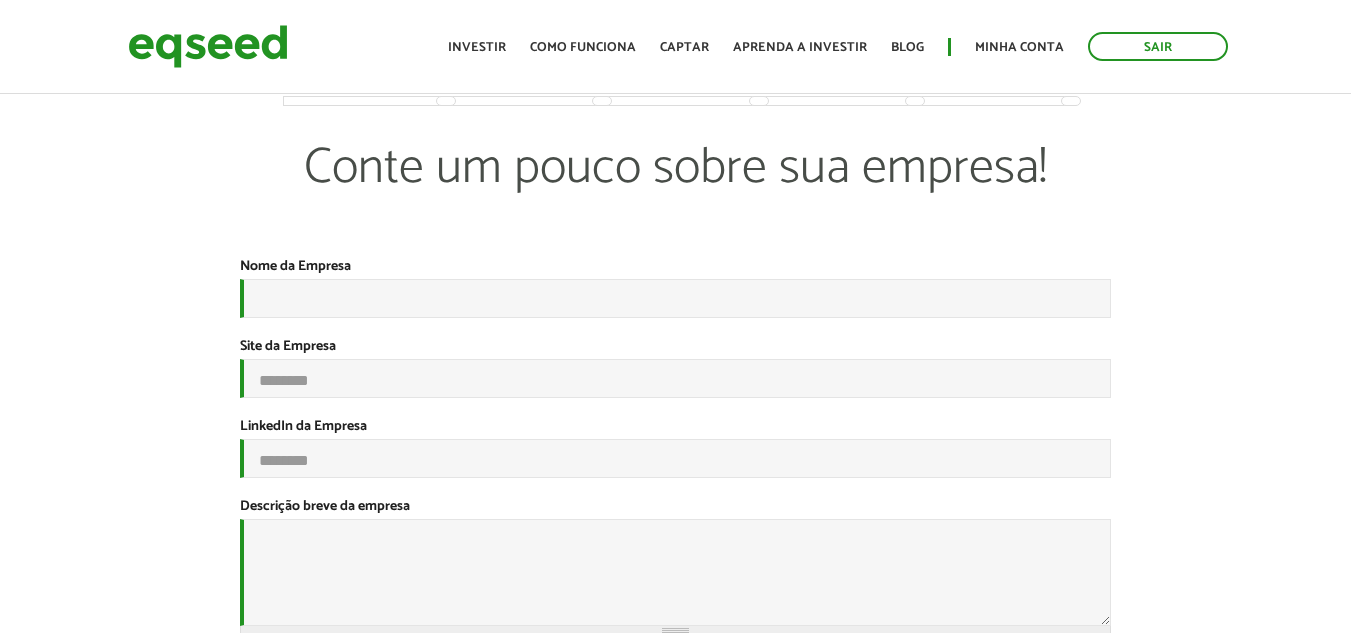 scroll, scrollTop: 0, scrollLeft: 0, axis: both 